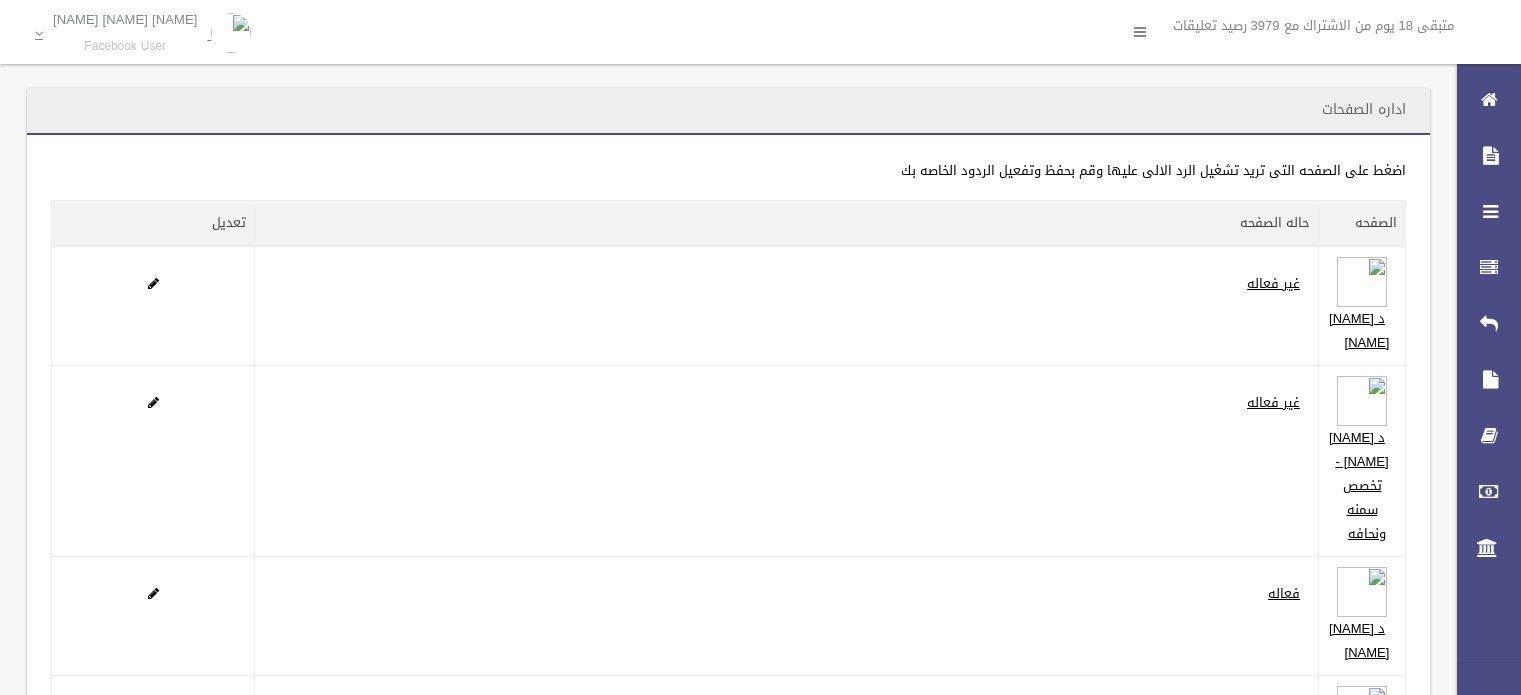scroll, scrollTop: 0, scrollLeft: 0, axis: both 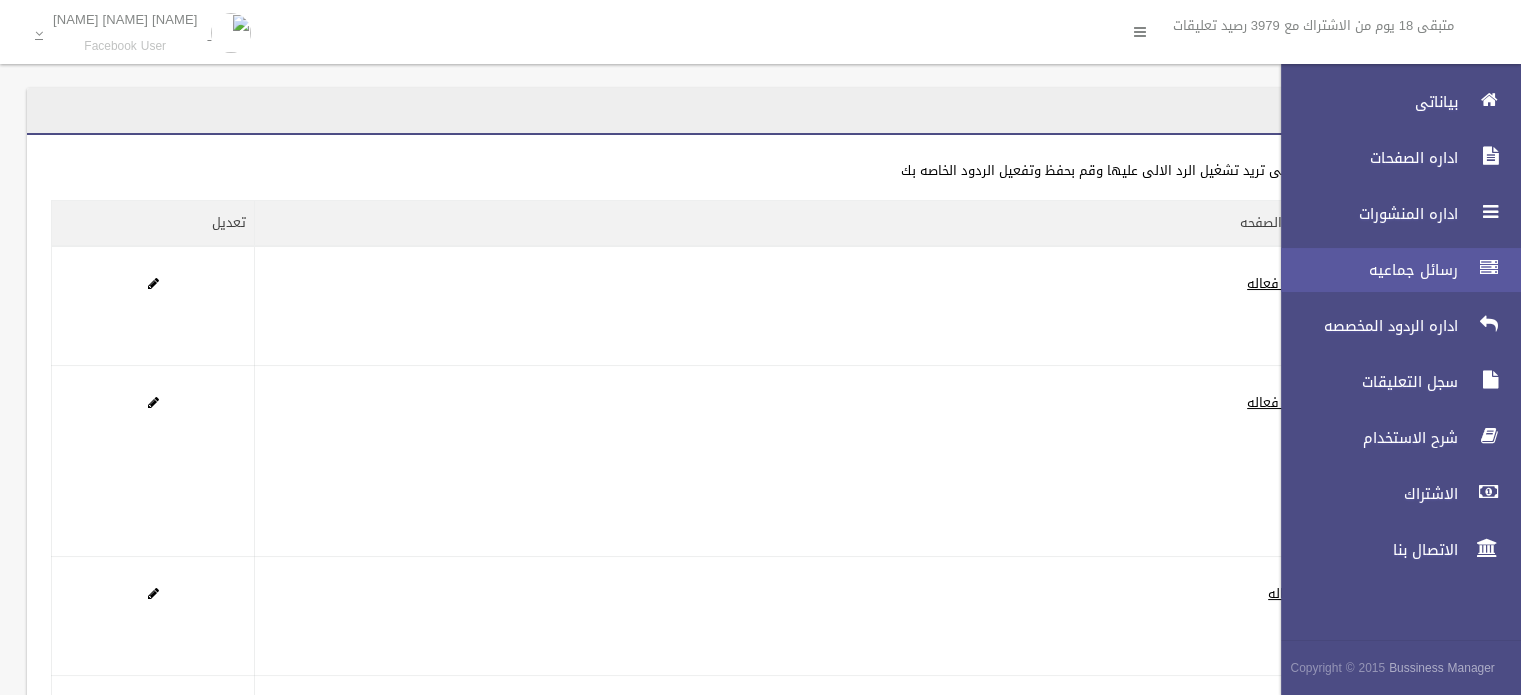 click on "رسائل جماعيه" at bounding box center (1364, 270) 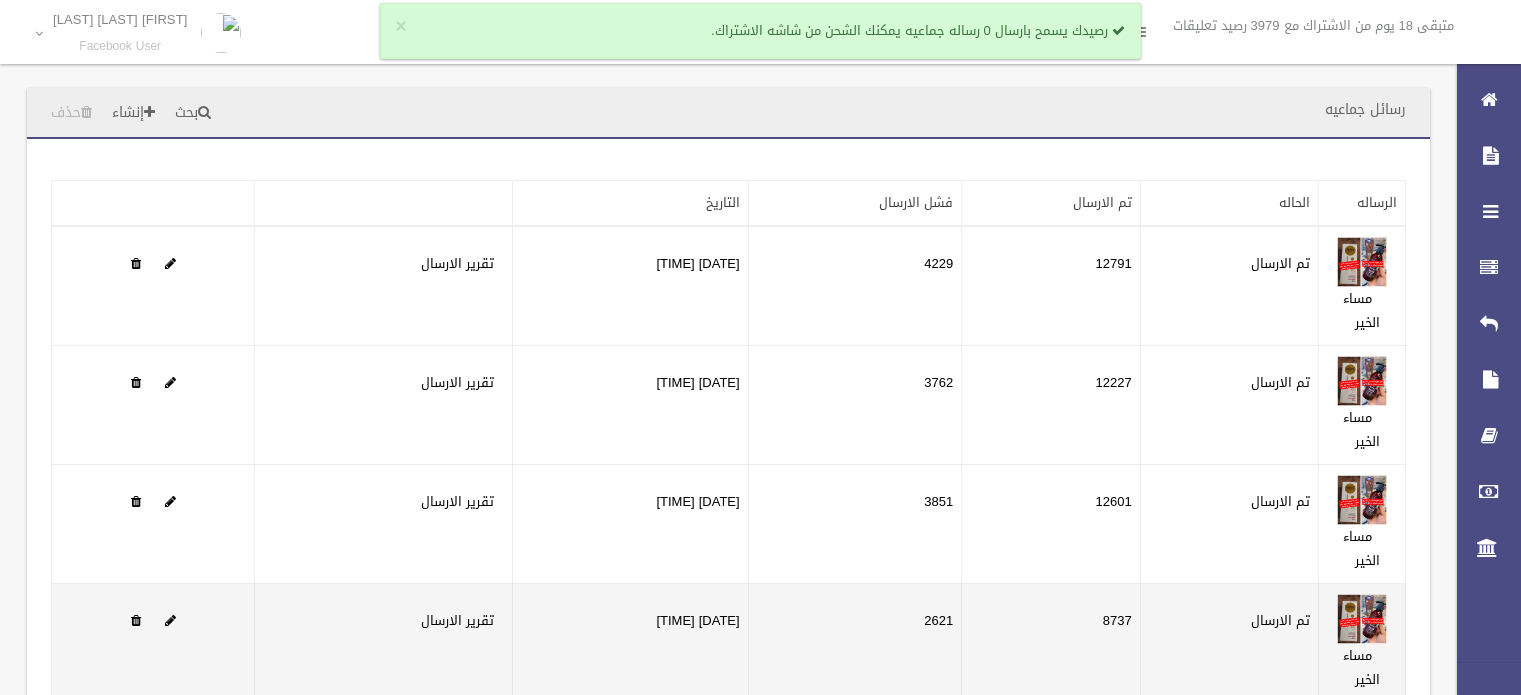 scroll, scrollTop: 190, scrollLeft: 0, axis: vertical 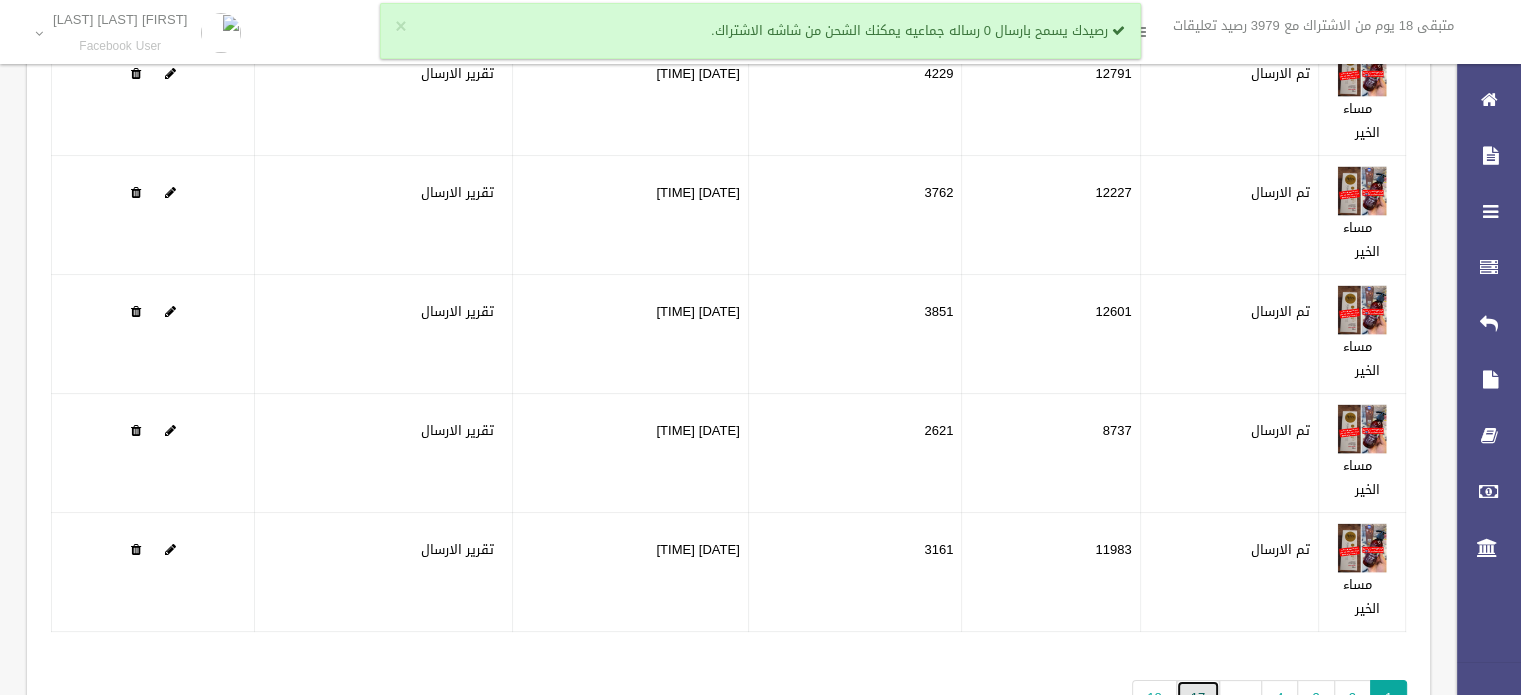 click on "17" at bounding box center (1198, 697) 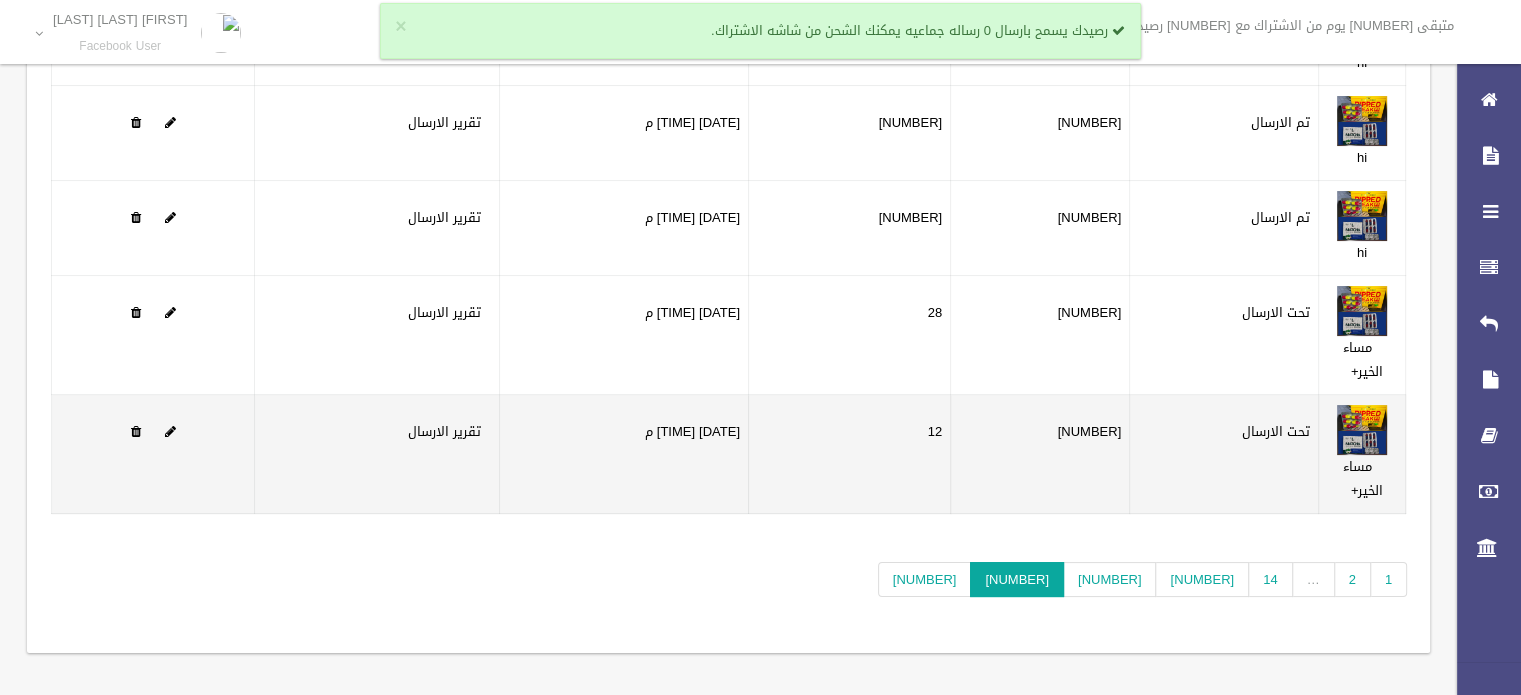 scroll, scrollTop: 238, scrollLeft: 0, axis: vertical 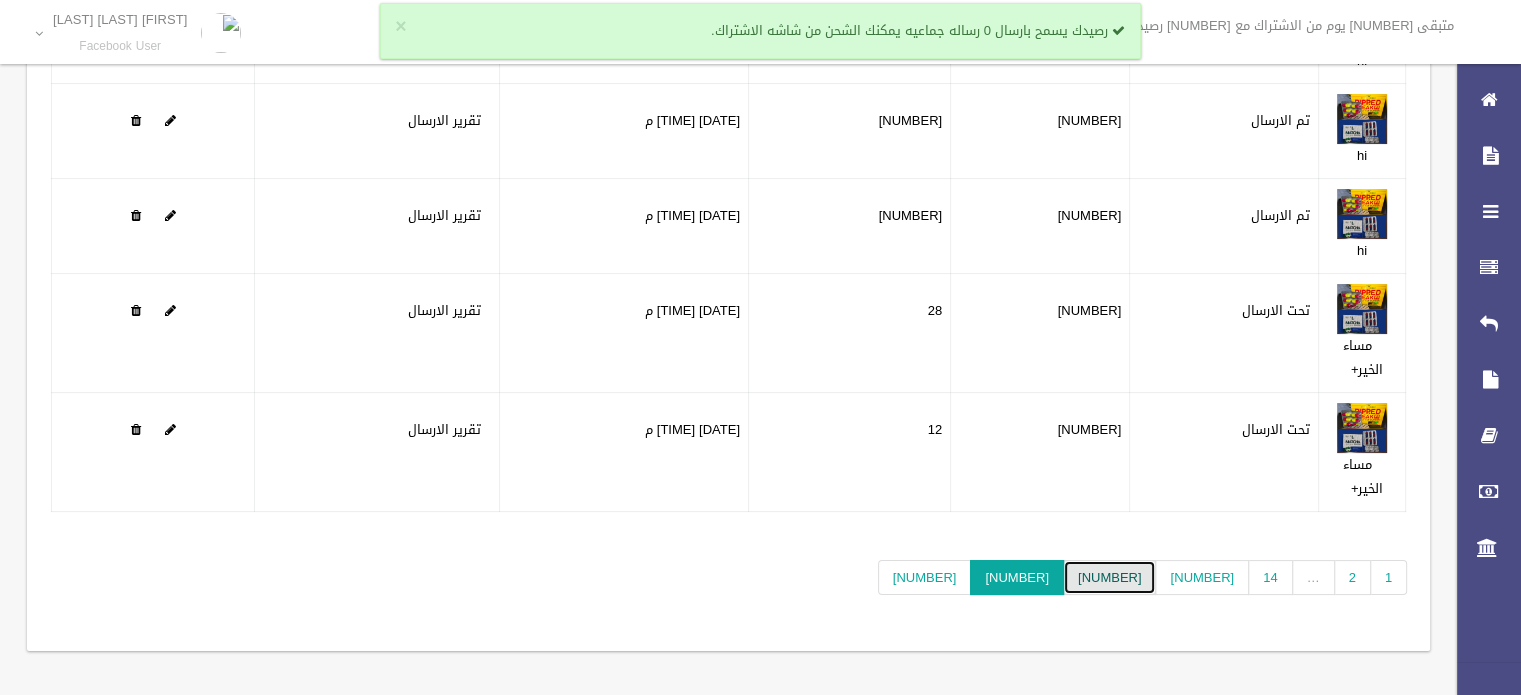 click on "16" at bounding box center (1110, 577) 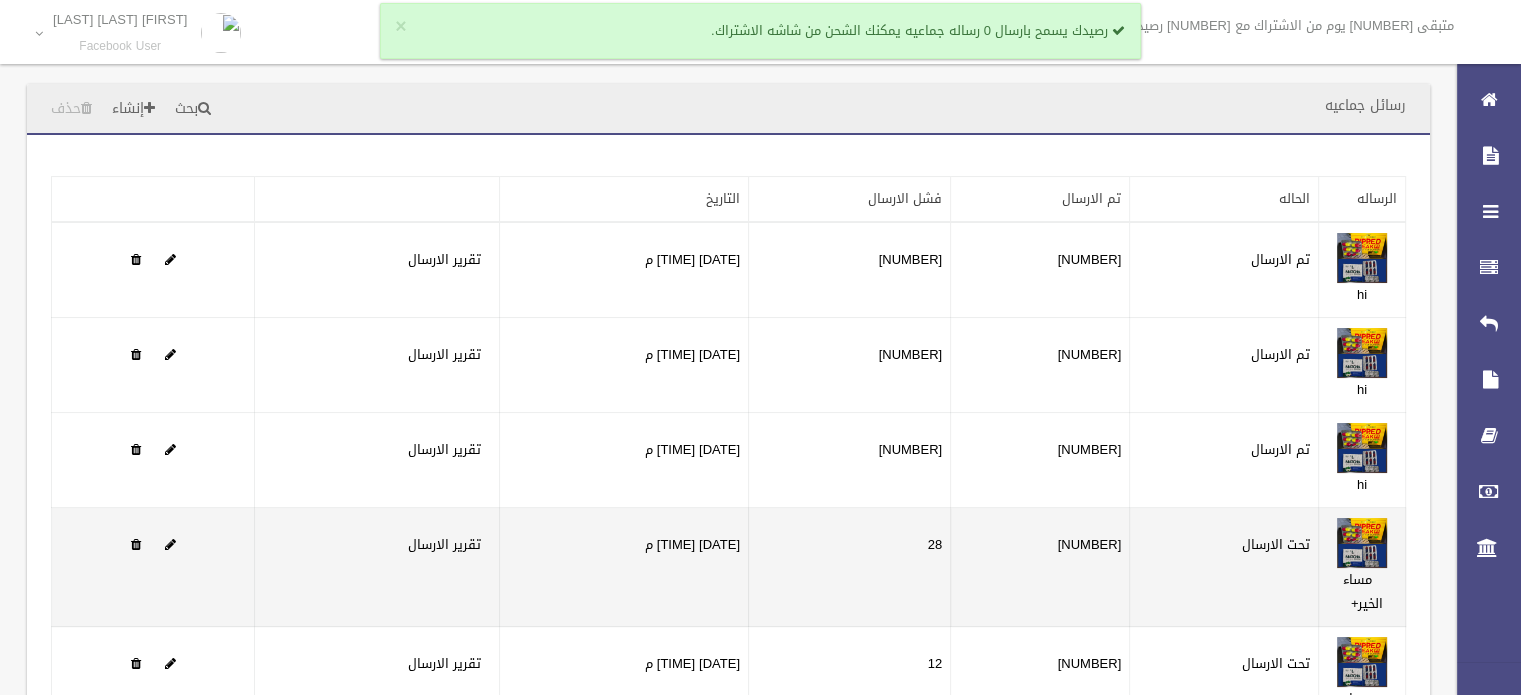 scroll, scrollTop: 0, scrollLeft: 0, axis: both 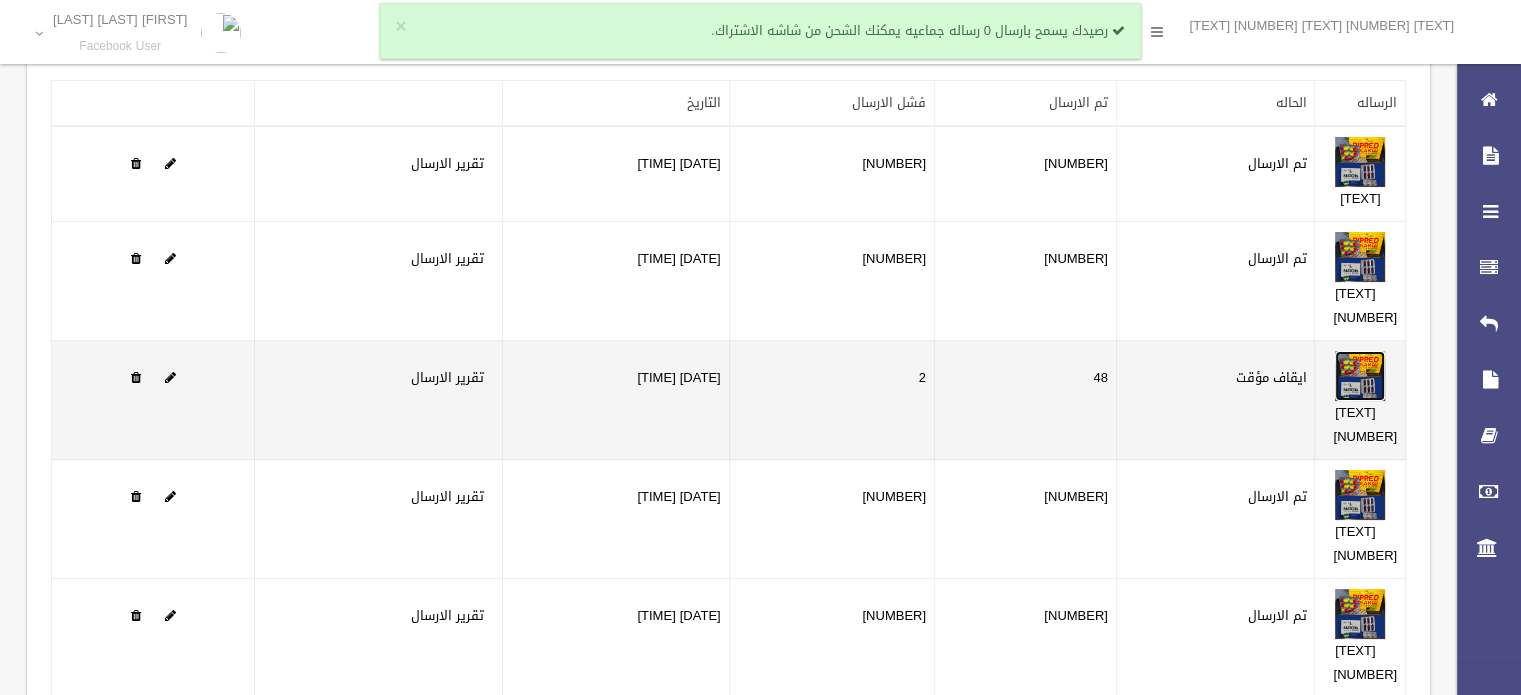 click at bounding box center [1360, 376] 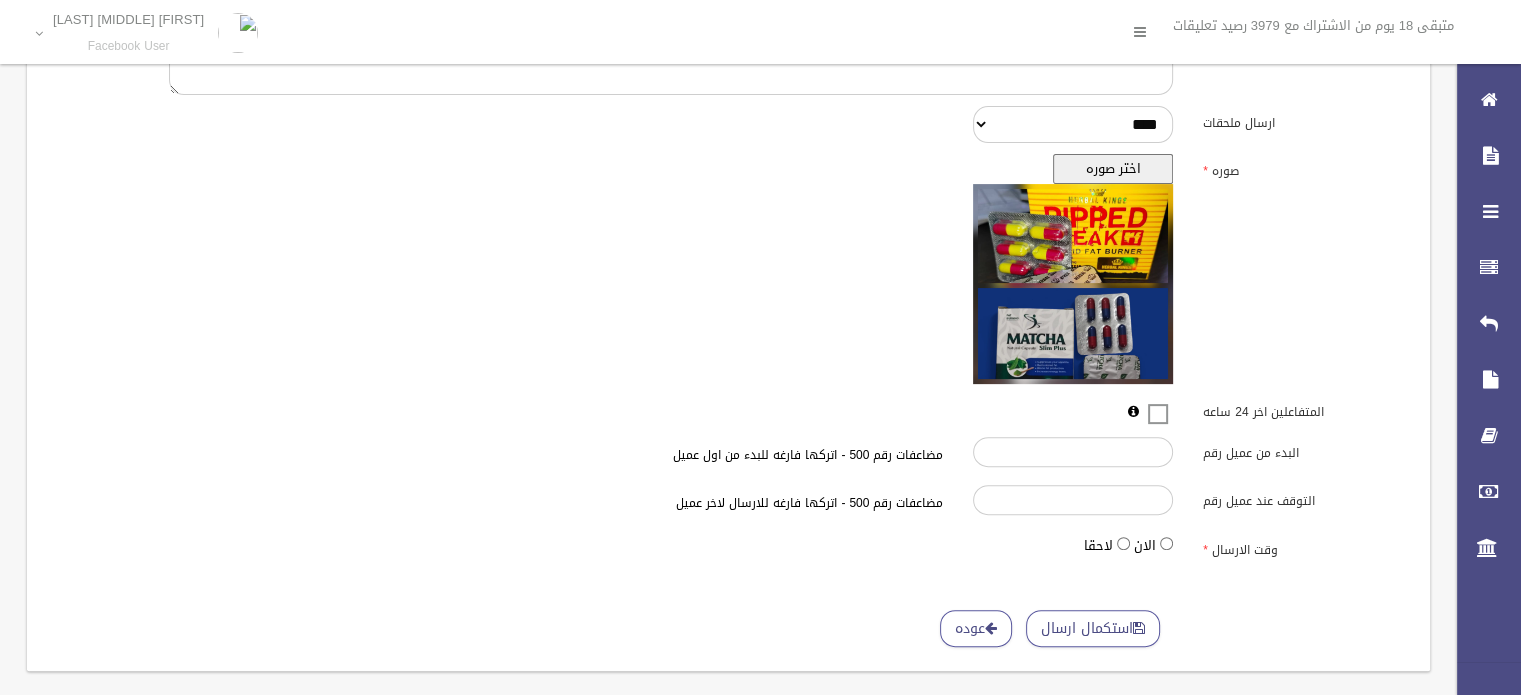 scroll, scrollTop: 535, scrollLeft: 0, axis: vertical 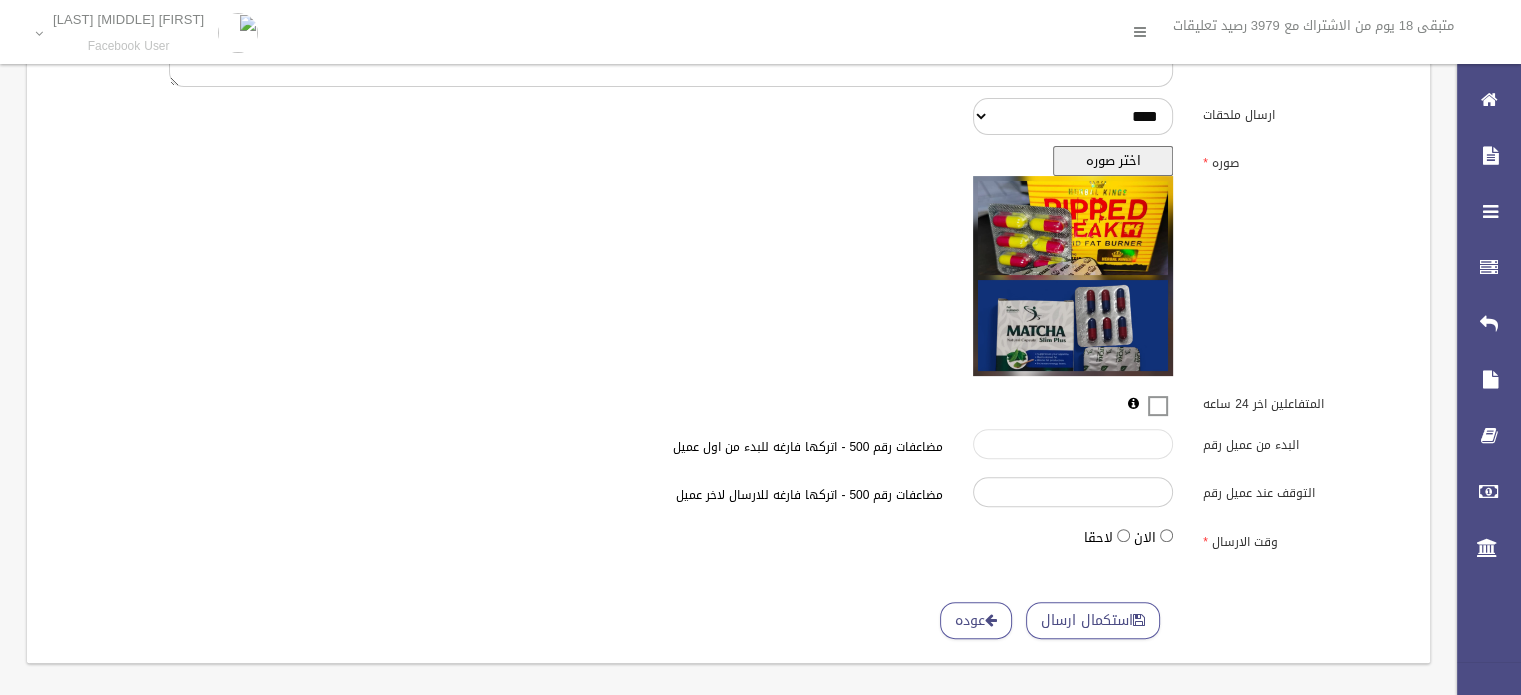 click on "*****" at bounding box center (1073, 444) 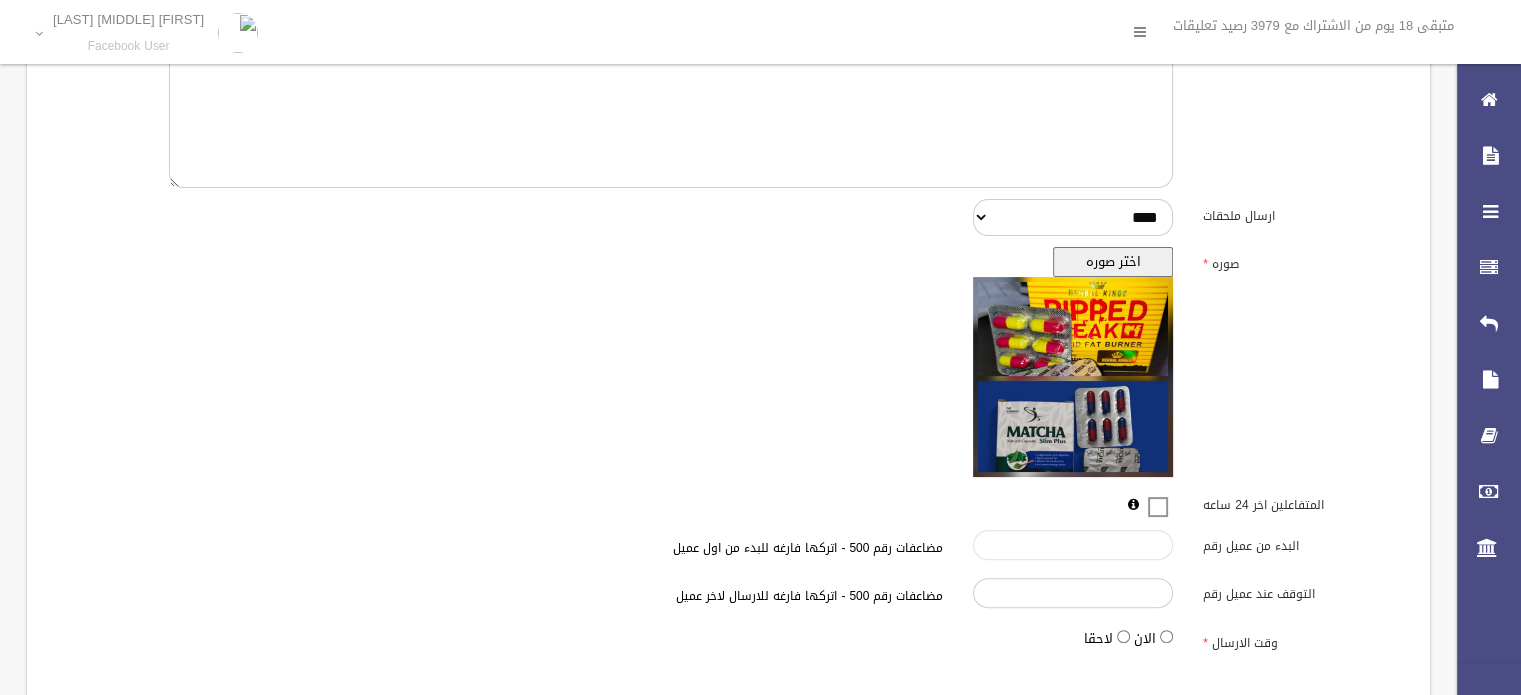 scroll, scrollTop: 535, scrollLeft: 0, axis: vertical 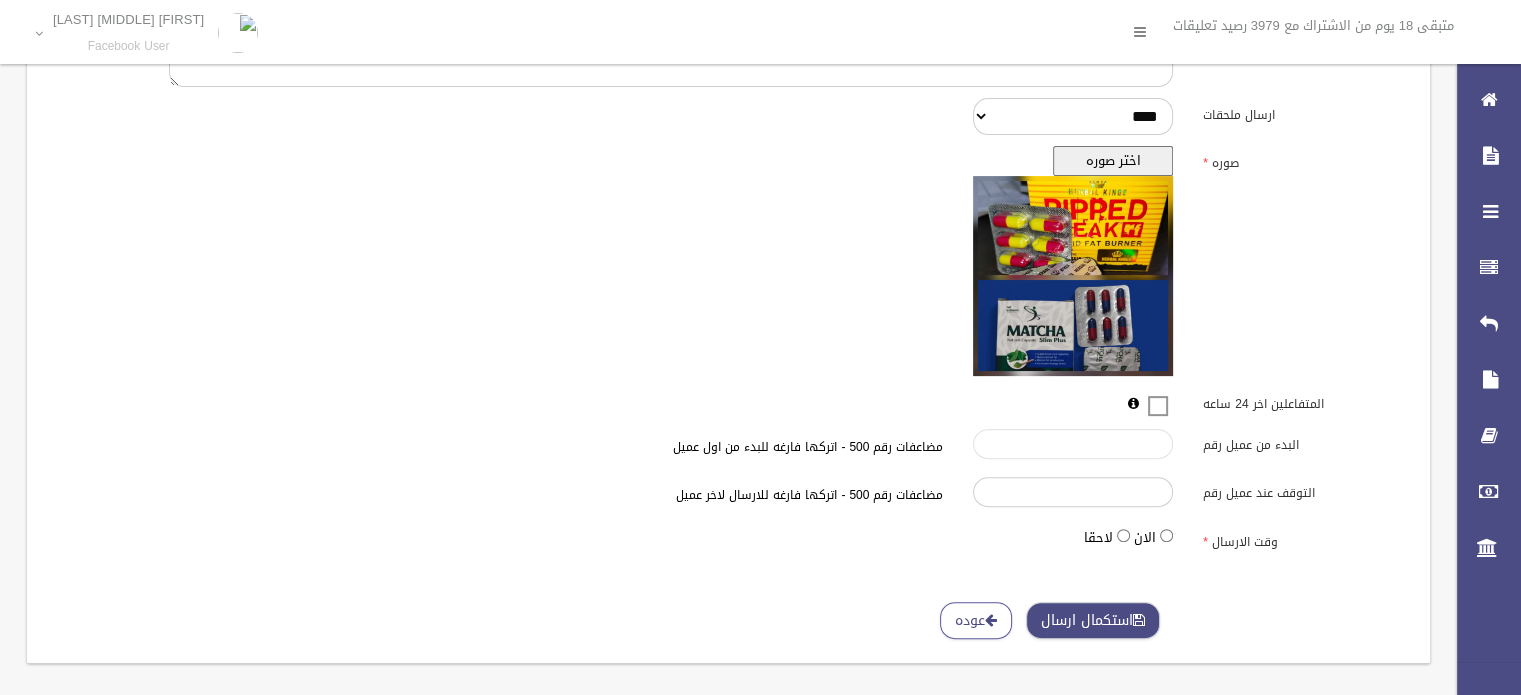 type on "*****" 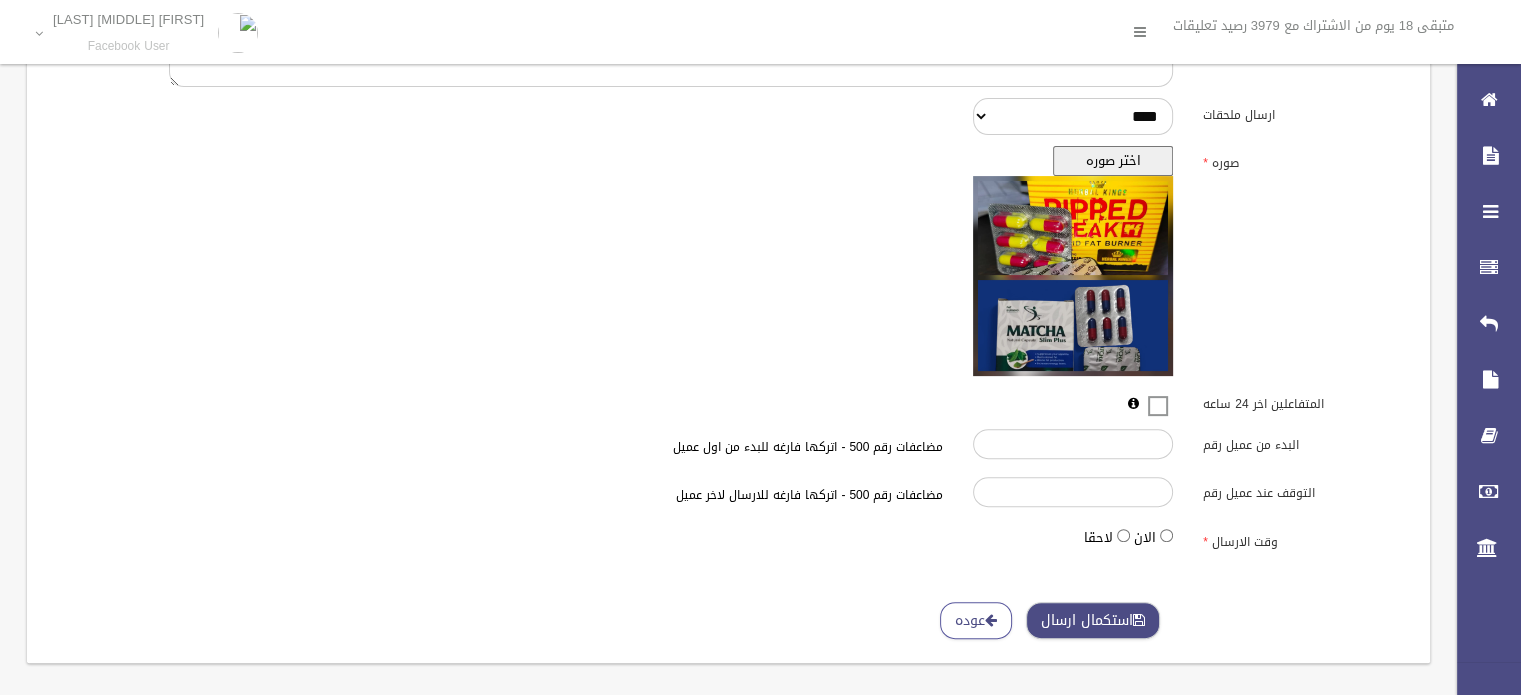 click on "استكمال ارسال" at bounding box center [1093, 620] 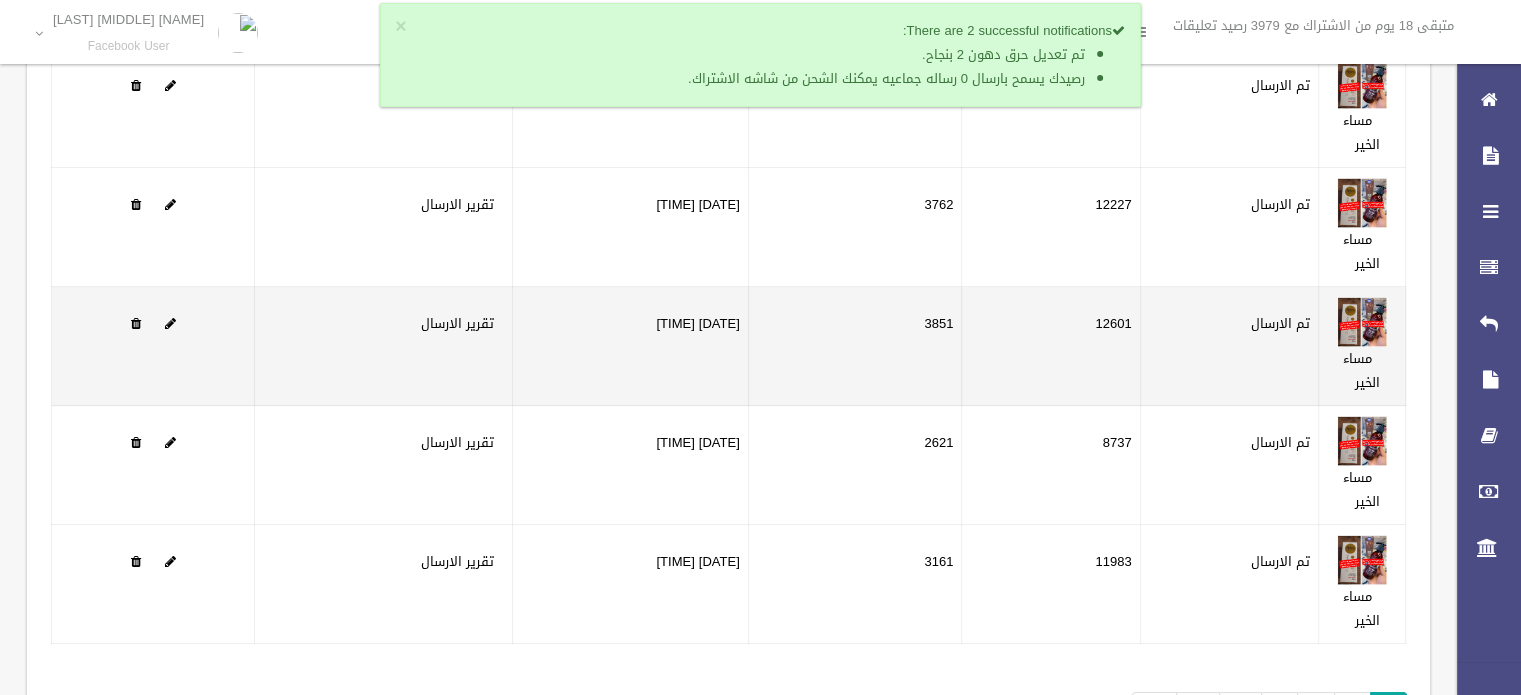 scroll, scrollTop: 190, scrollLeft: 0, axis: vertical 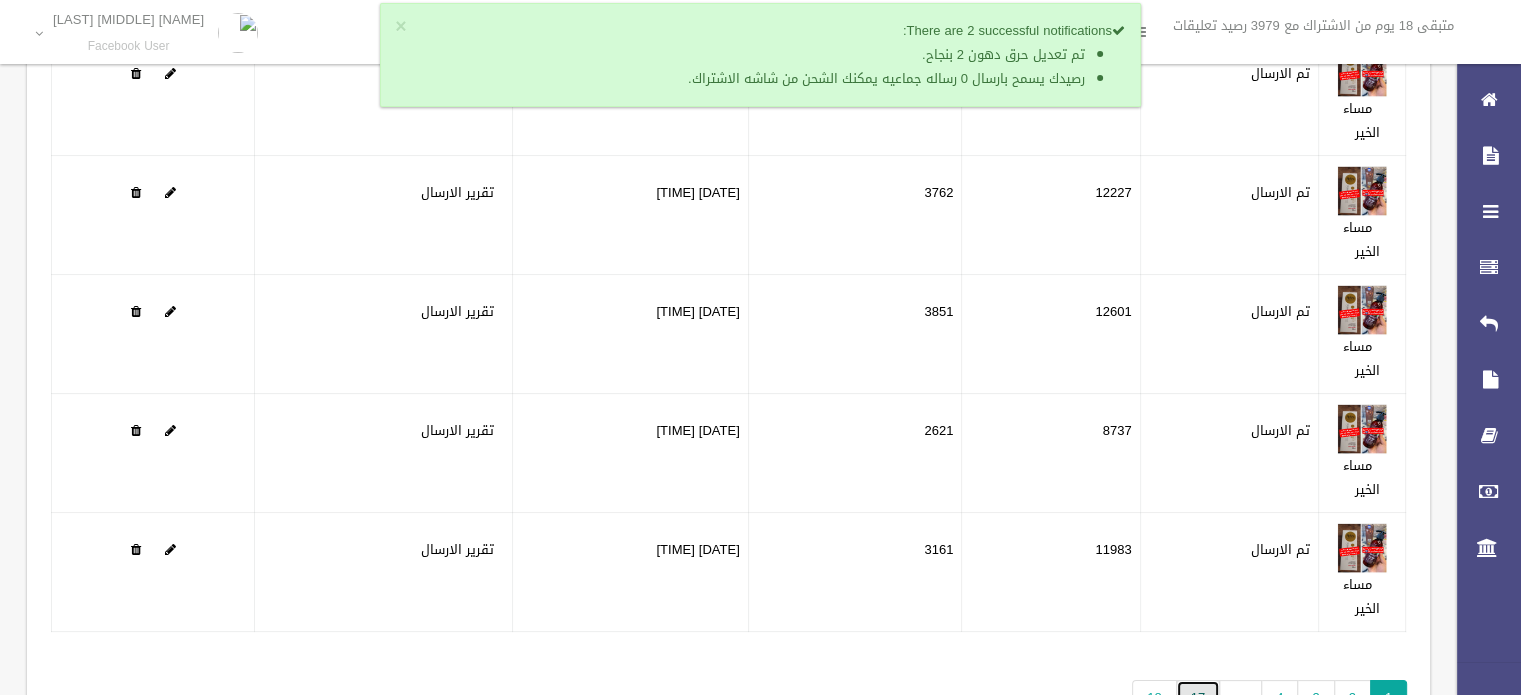 click on "17" at bounding box center (1198, 697) 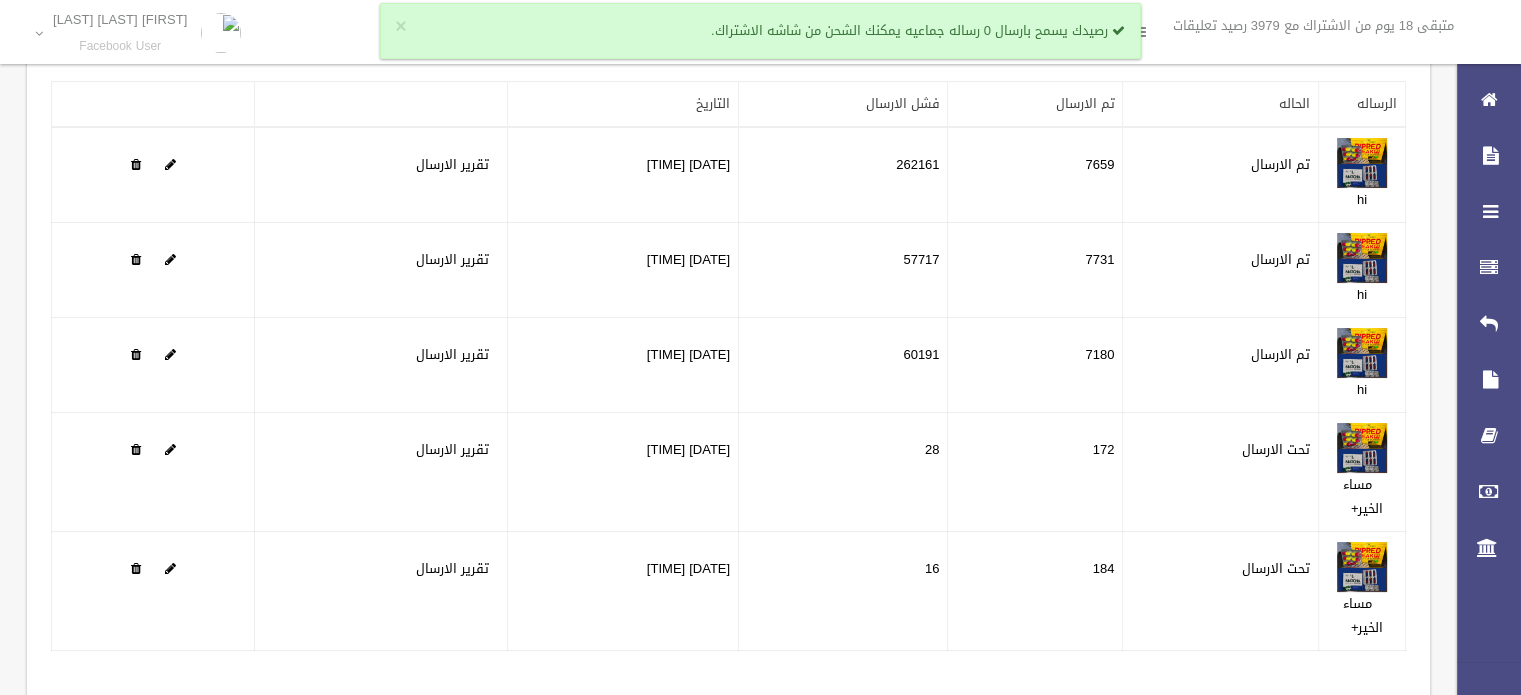scroll, scrollTop: 200, scrollLeft: 0, axis: vertical 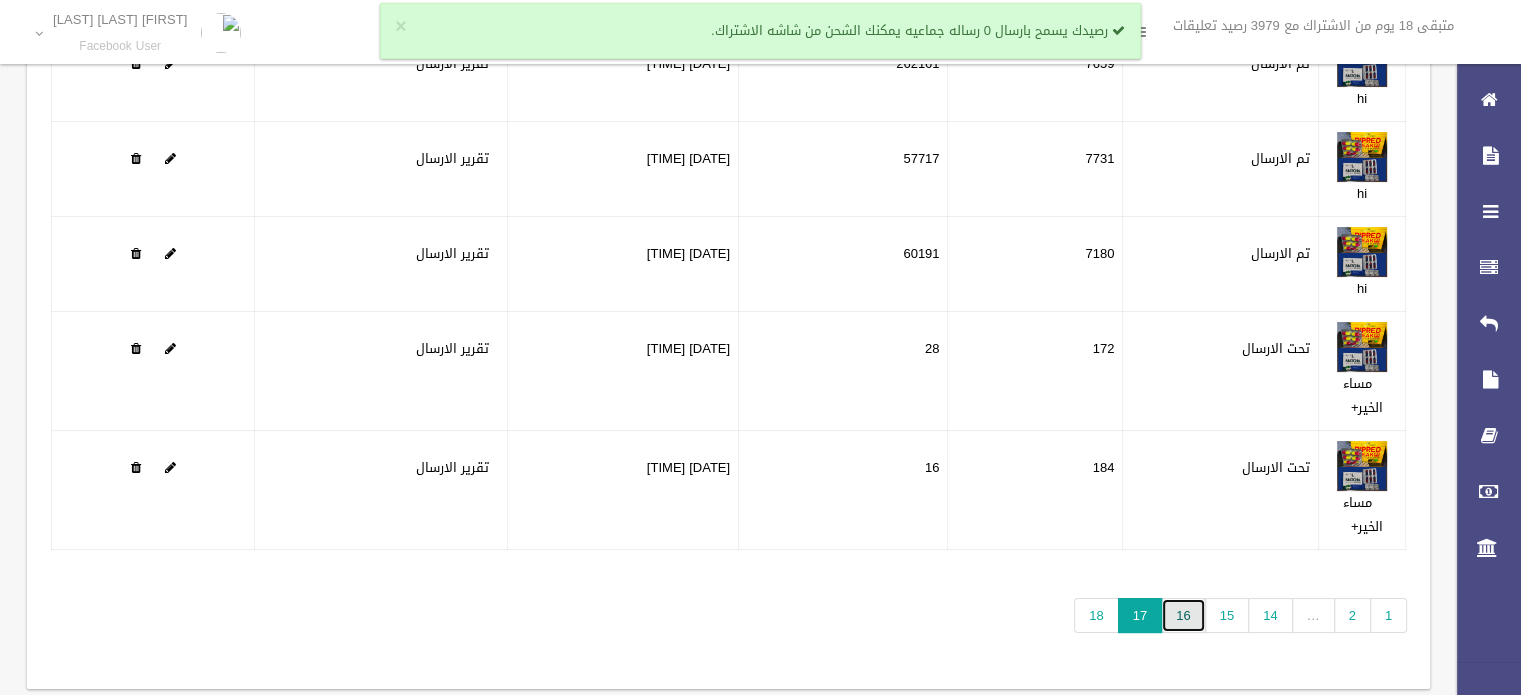 click on "16" at bounding box center (1183, 615) 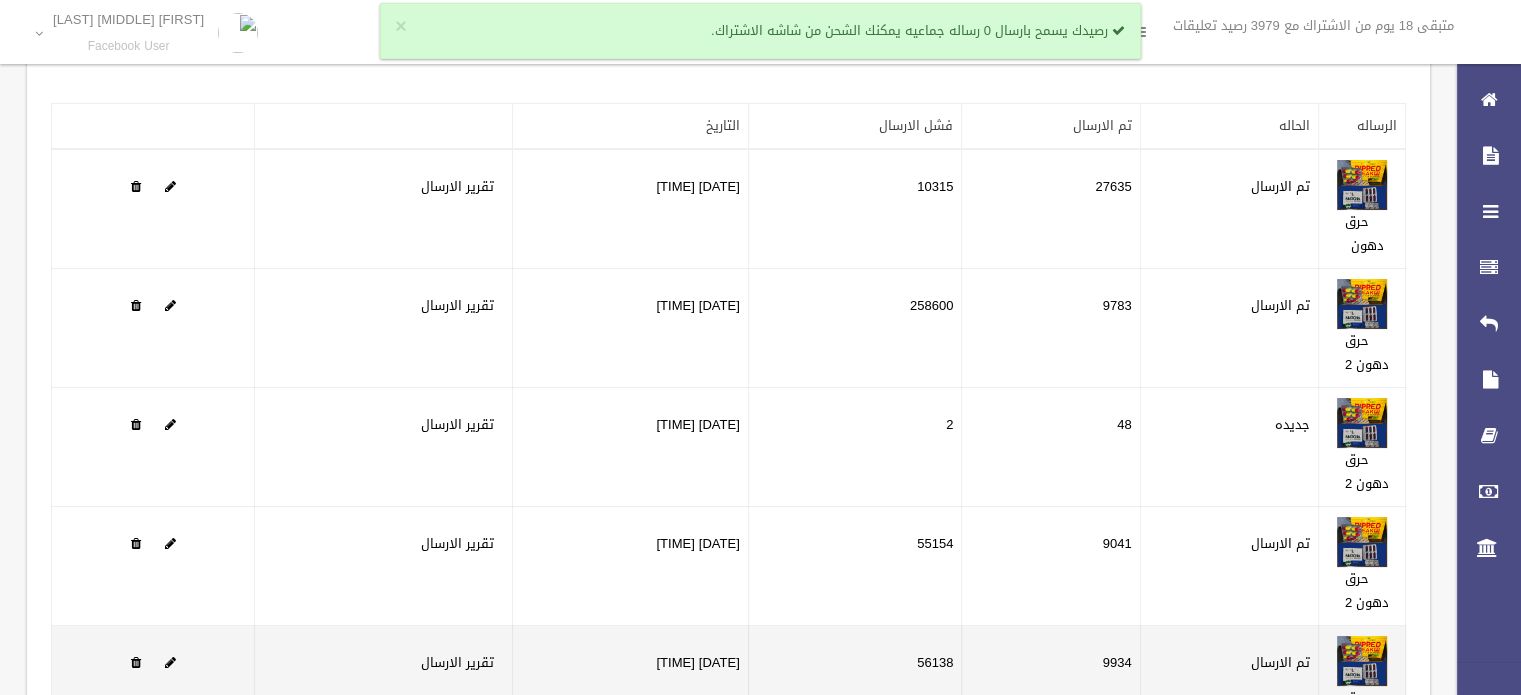 scroll, scrollTop: 0, scrollLeft: 0, axis: both 